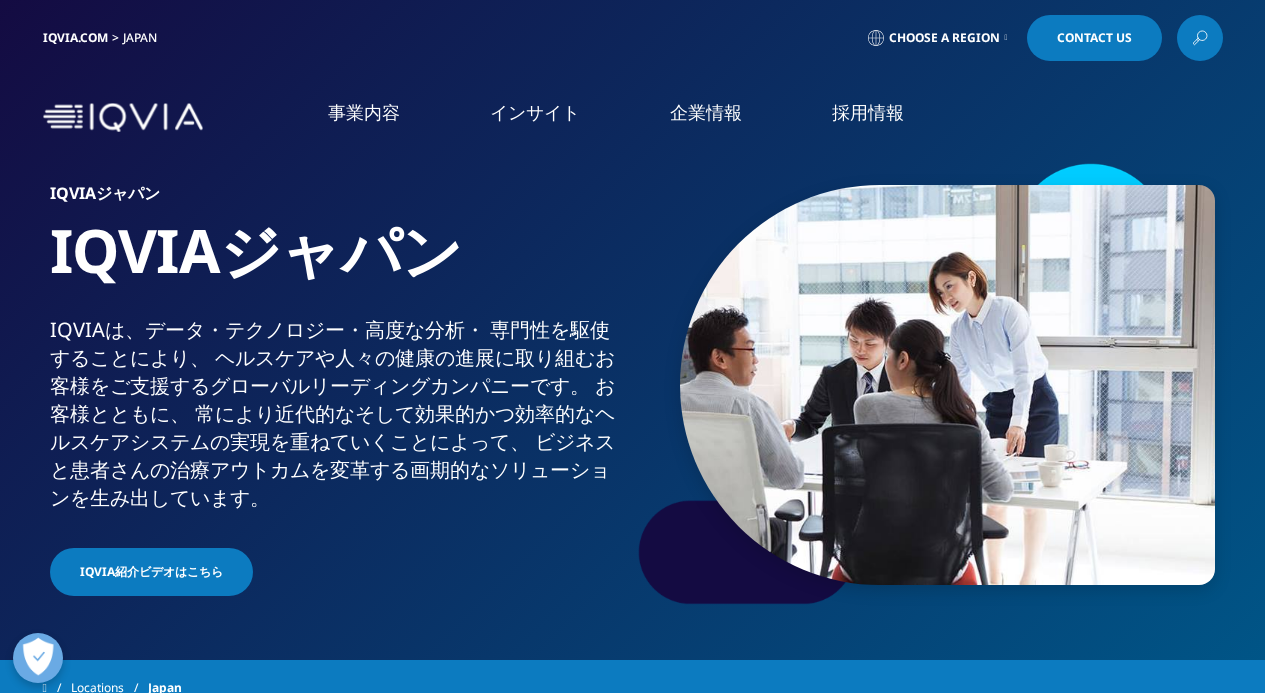 scroll, scrollTop: 0, scrollLeft: 0, axis: both 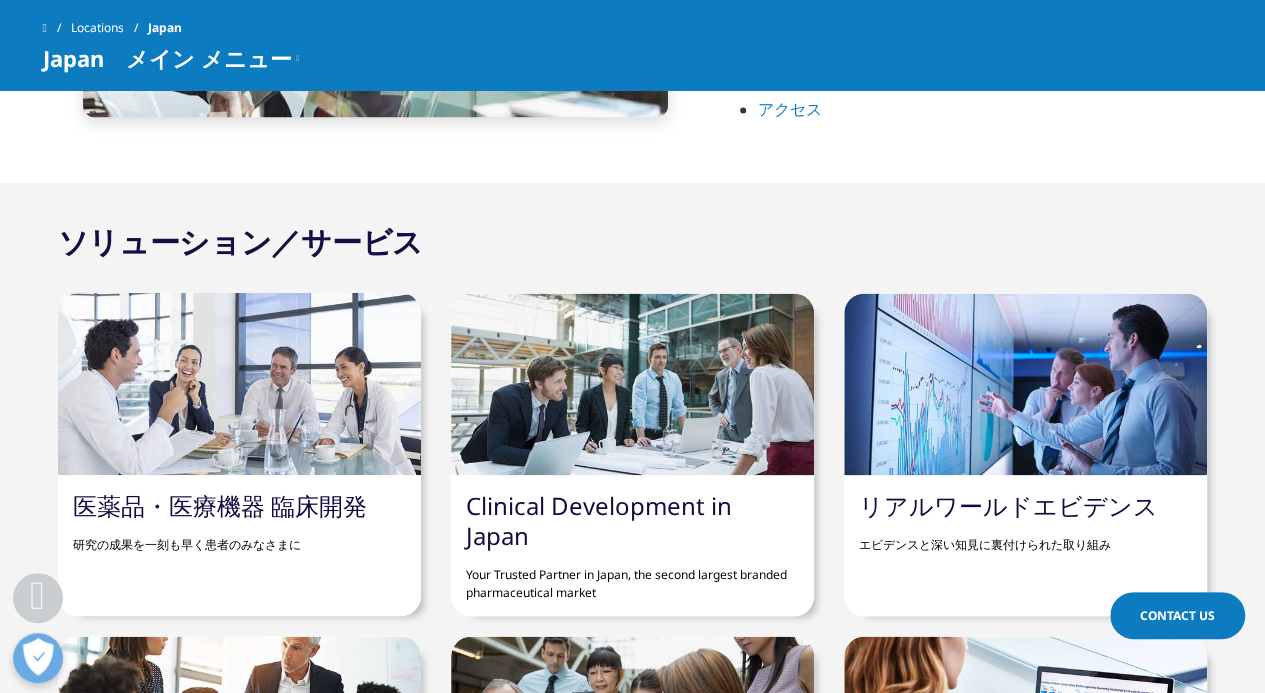 click on "医薬品・医療機器 臨床開発" at bounding box center [220, 504] 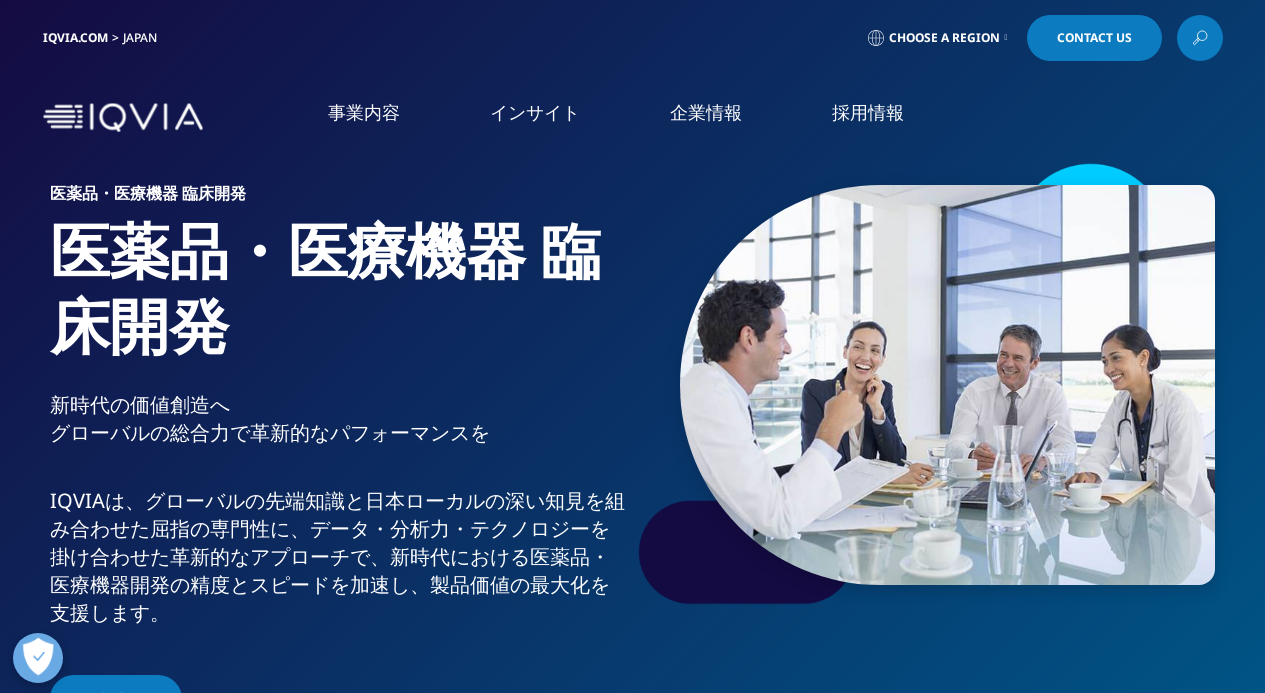 scroll, scrollTop: 0, scrollLeft: 0, axis: both 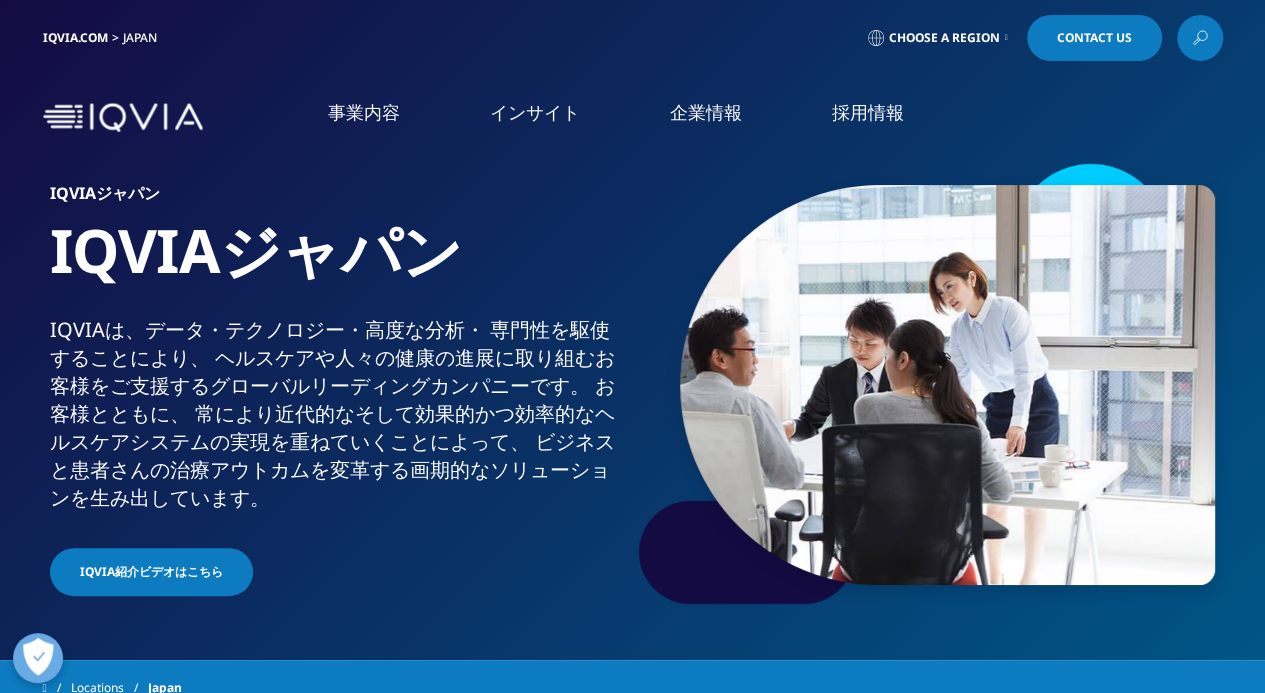 click on "企業情報" at bounding box center (706, 112) 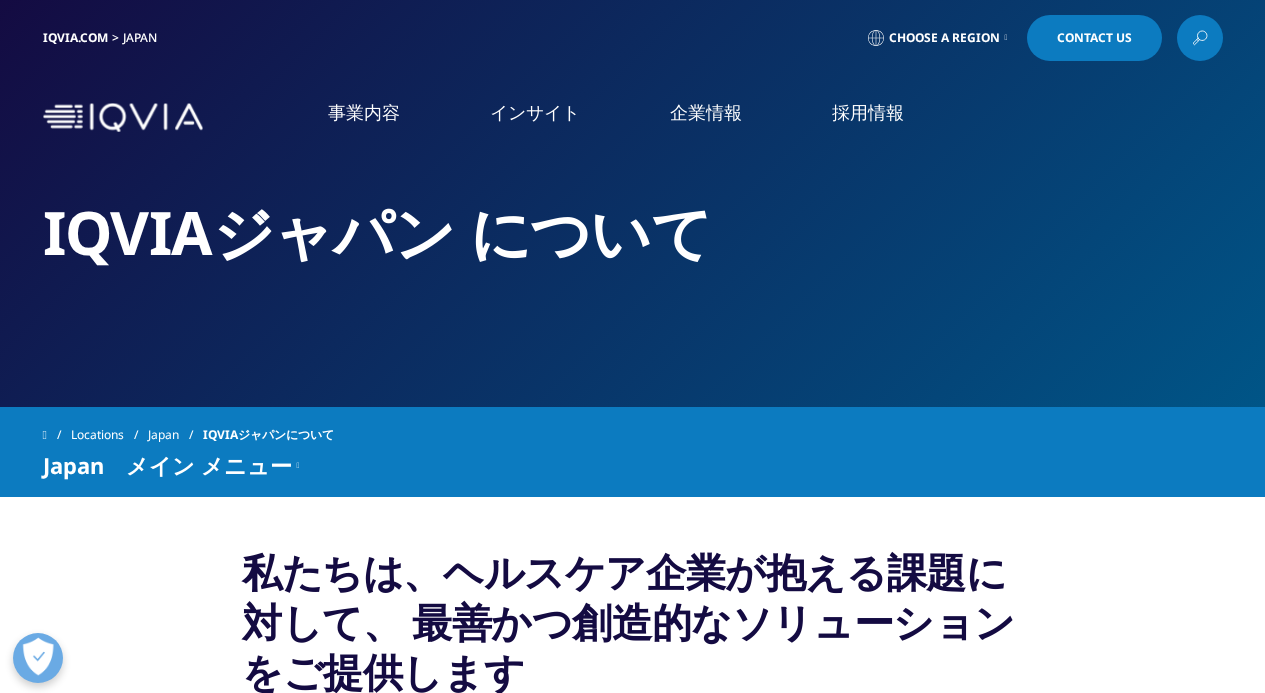 scroll, scrollTop: 400, scrollLeft: 0, axis: vertical 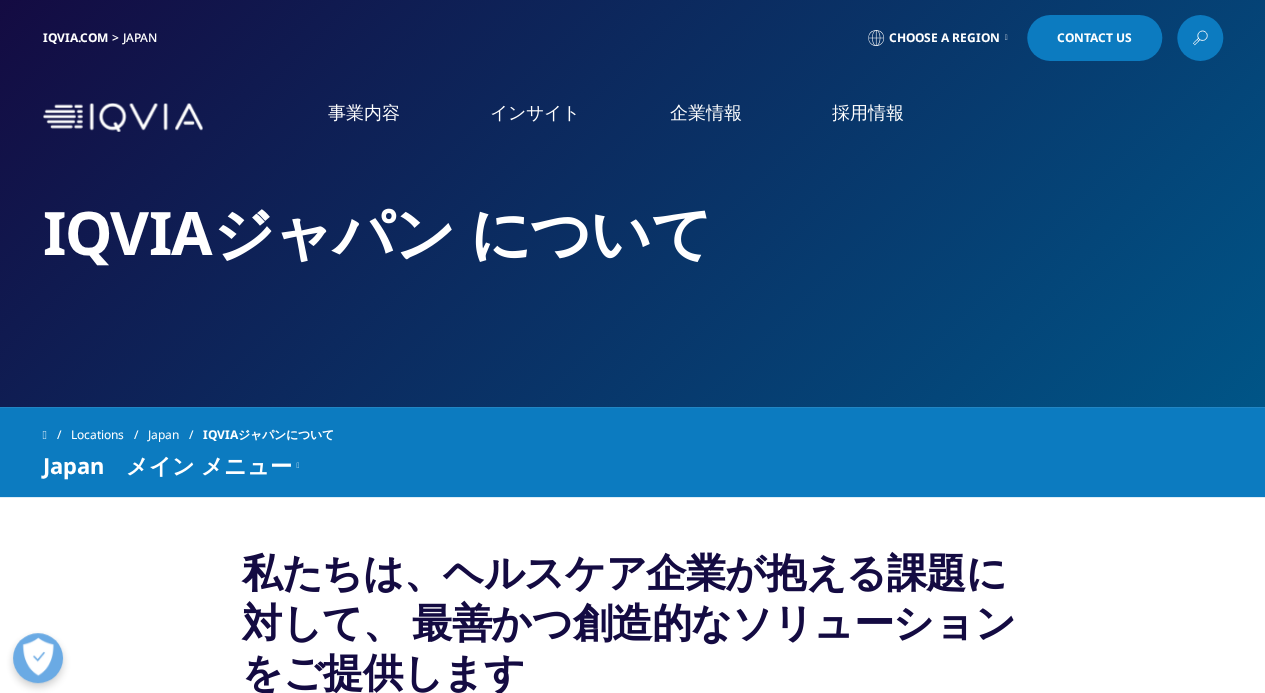click on "Japan" at bounding box center [175, 435] 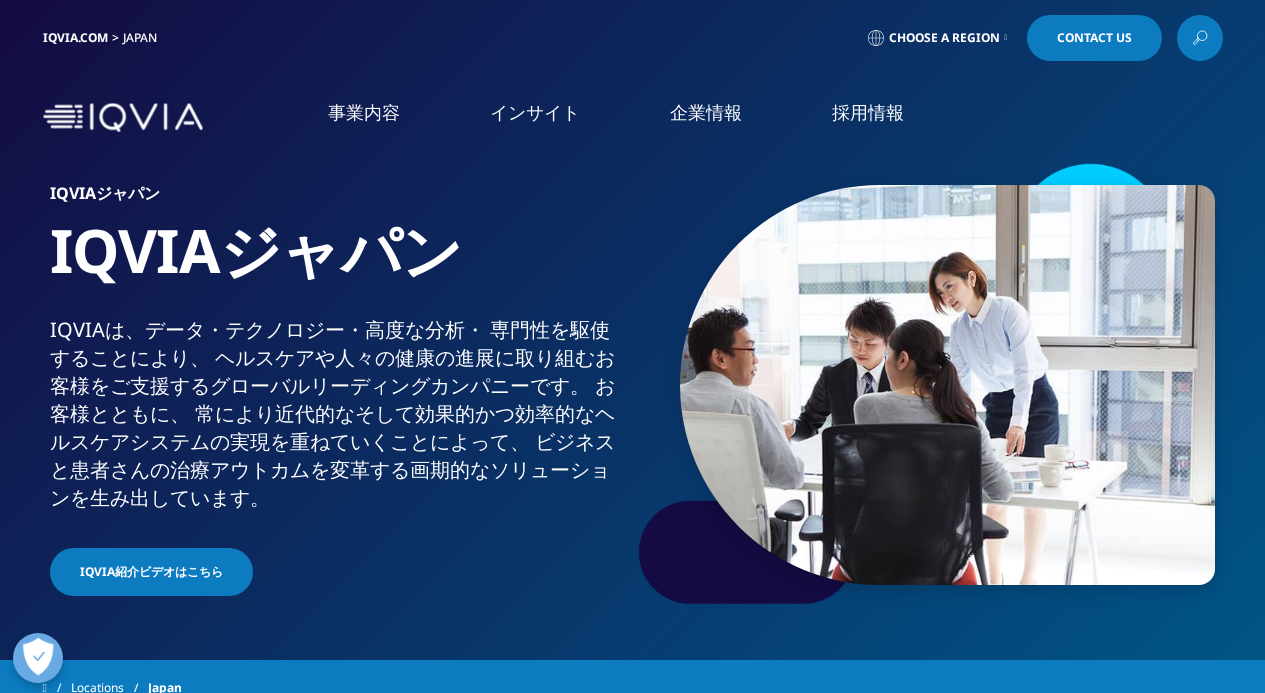 scroll, scrollTop: 0, scrollLeft: 0, axis: both 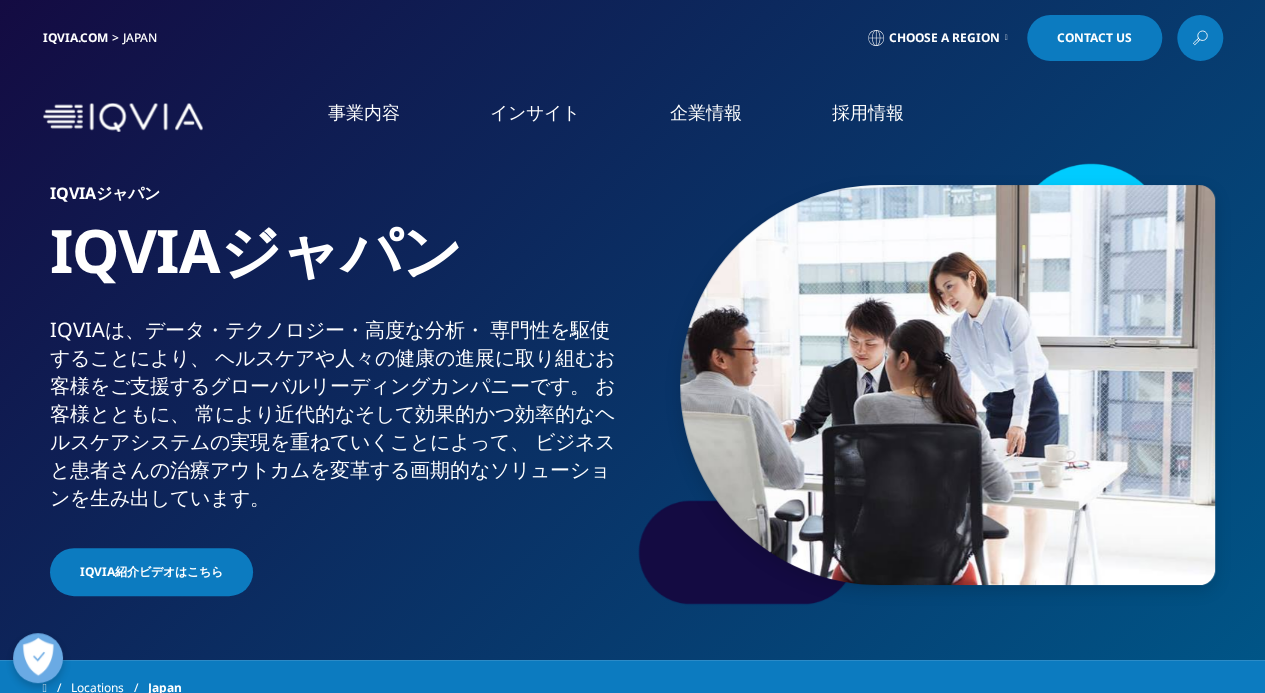 click on "インサイト" at bounding box center (535, 112) 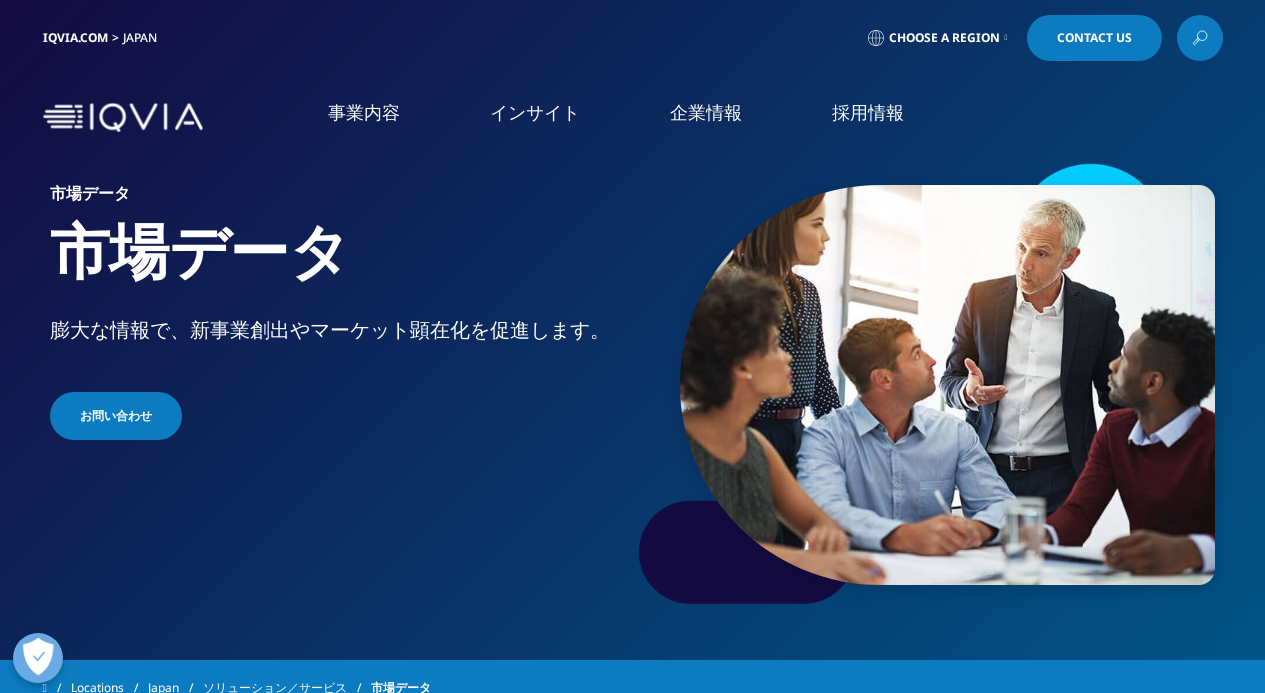 scroll, scrollTop: 0, scrollLeft: 0, axis: both 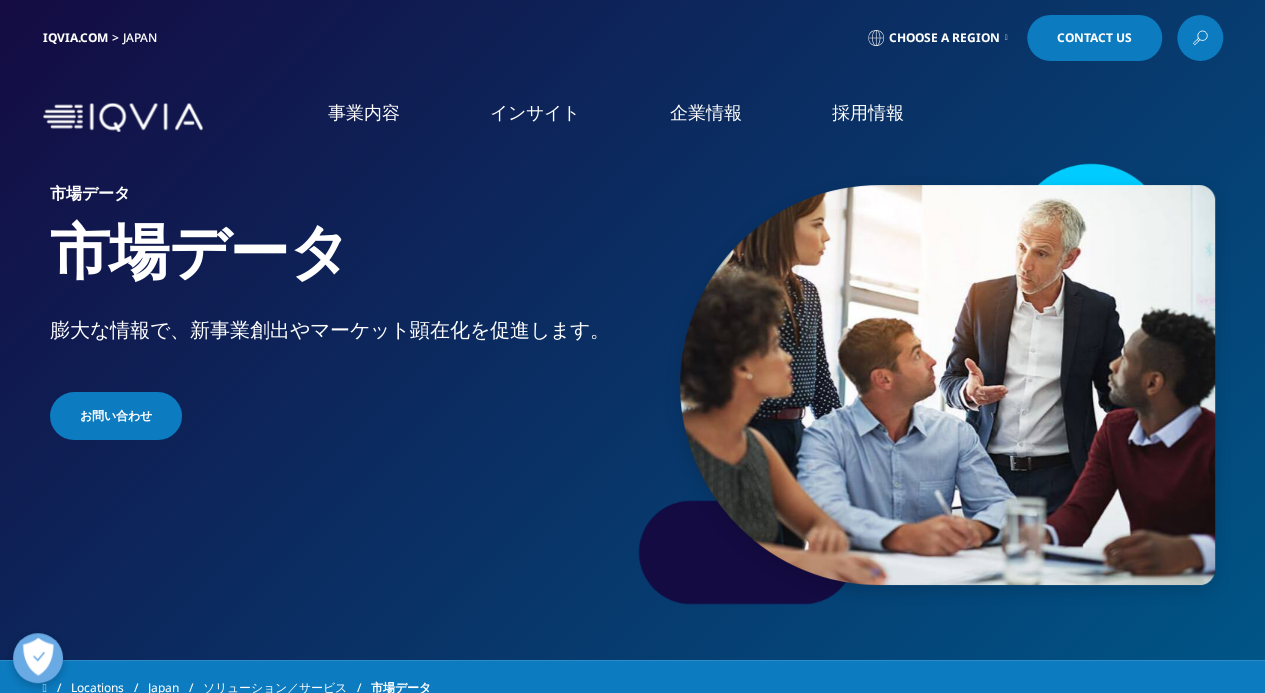 click on "企業情報" at bounding box center (706, 112) 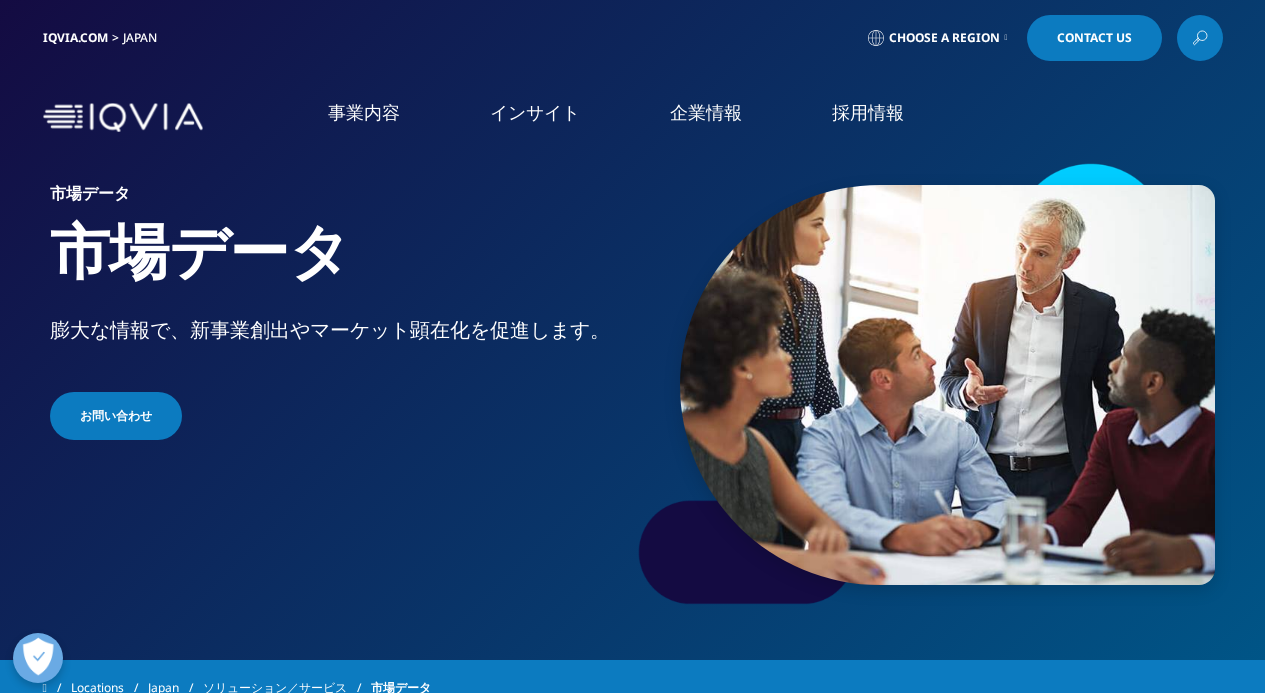 scroll, scrollTop: 0, scrollLeft: 0, axis: both 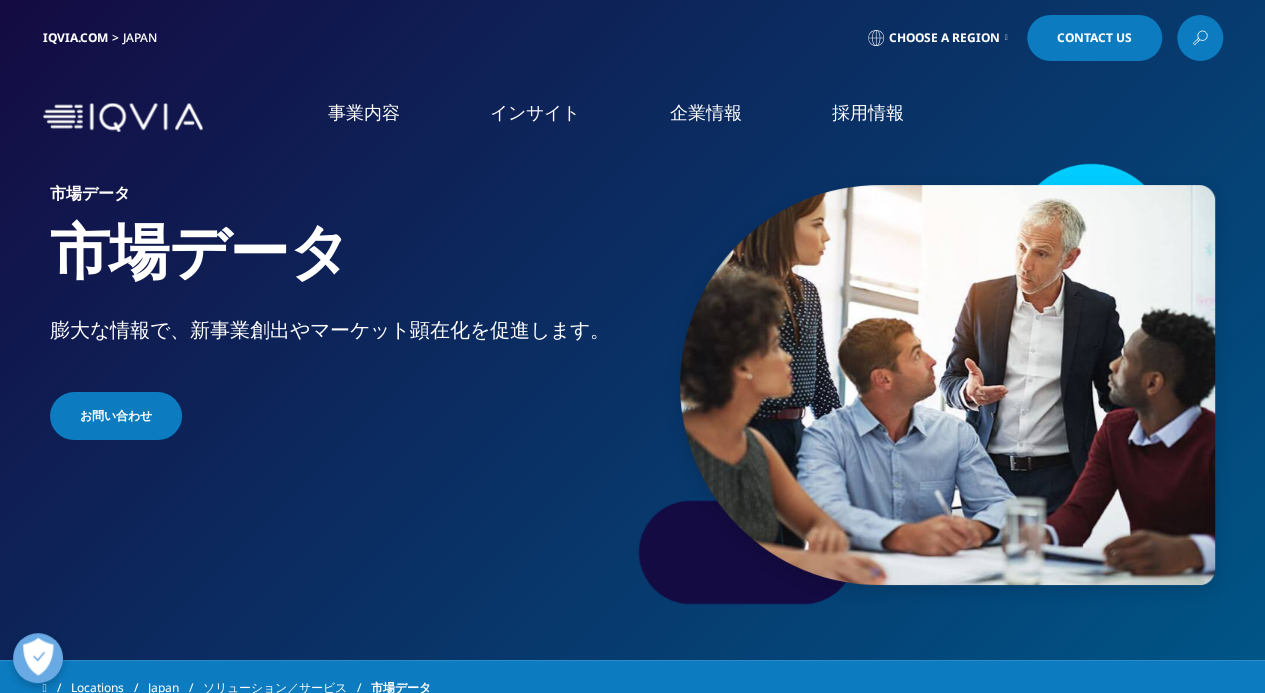 click on "概要" at bounding box center [530, 507] 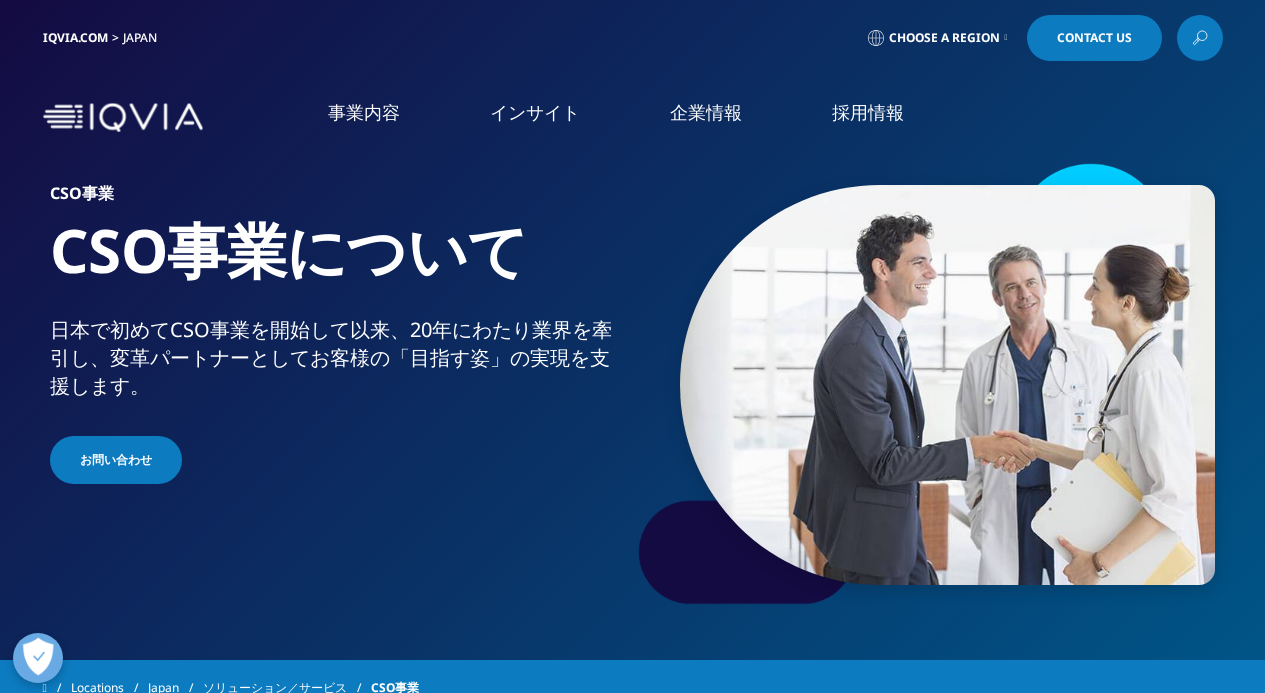scroll, scrollTop: 0, scrollLeft: 0, axis: both 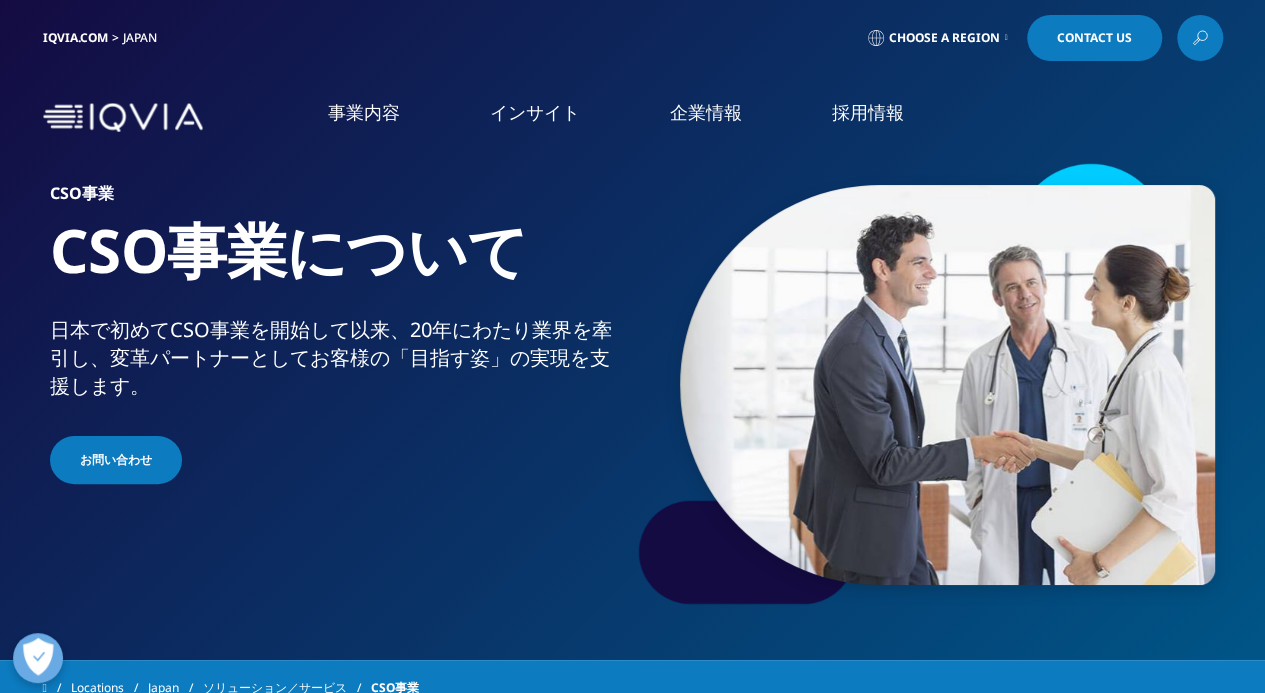 click on "企業情報" at bounding box center [706, 112] 